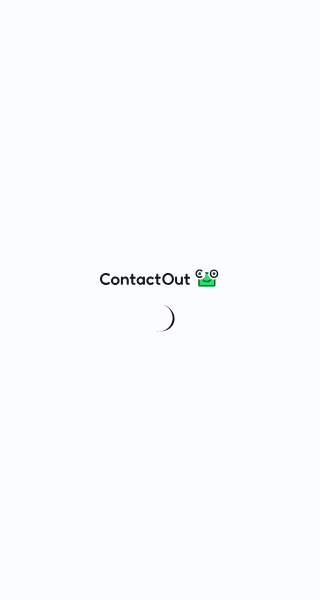scroll, scrollTop: 0, scrollLeft: 0, axis: both 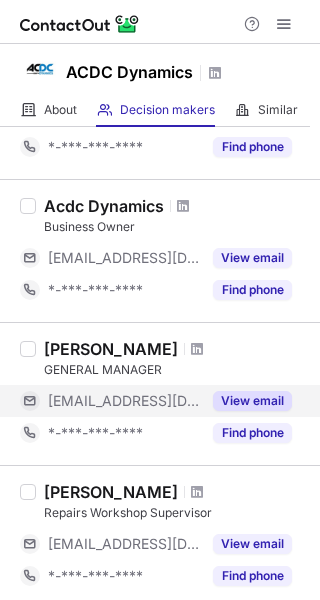 click on "View email" at bounding box center [252, 401] 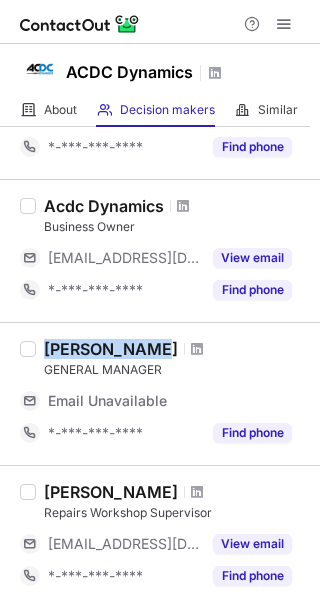 drag, startPoint x: 44, startPoint y: 354, endPoint x: 146, endPoint y: 354, distance: 102 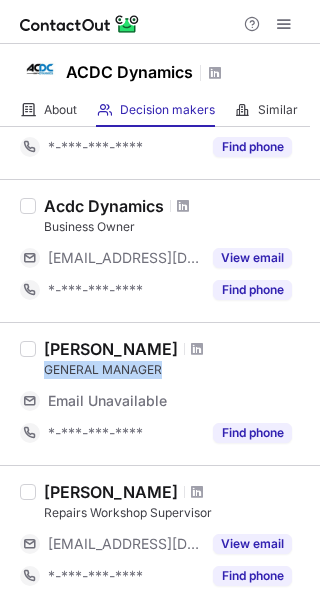 copy on "GENERAL MANAGER" 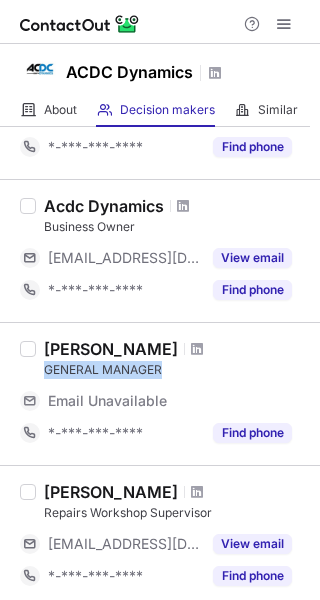 drag, startPoint x: 45, startPoint y: 372, endPoint x: 183, endPoint y: 372, distance: 138 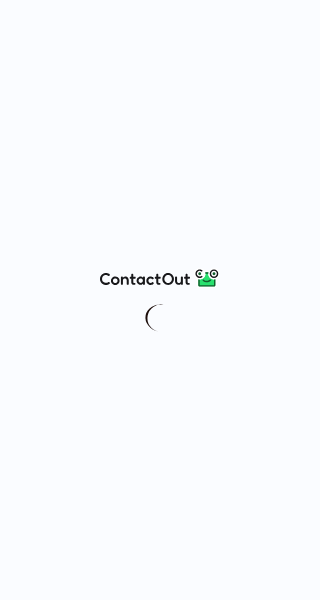 scroll, scrollTop: 0, scrollLeft: 0, axis: both 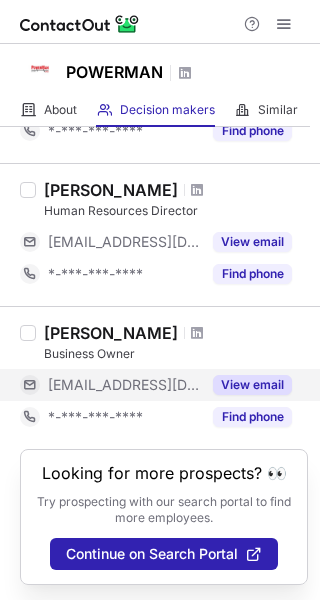 click on "View email" at bounding box center [252, 385] 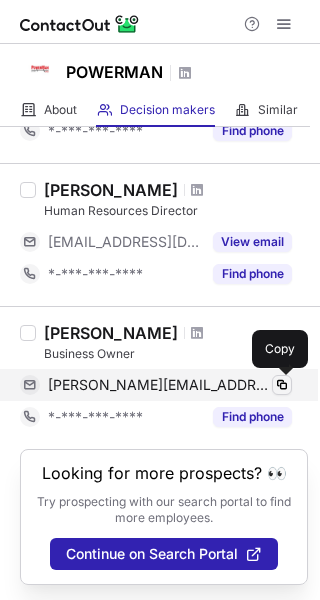 click at bounding box center [282, 385] 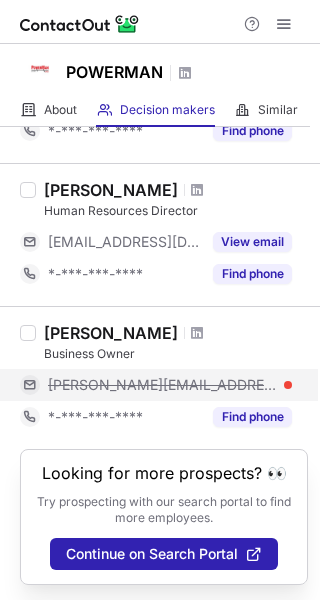click on "eino@powerman.co.za" at bounding box center (162, 385) 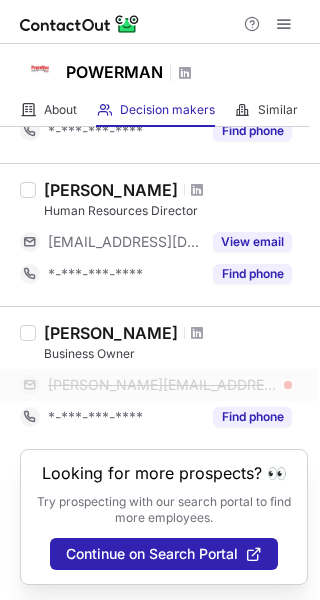 click at bounding box center [288, 385] 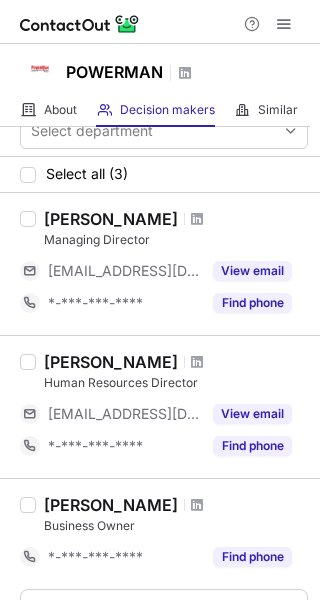 scroll, scrollTop: 0, scrollLeft: 0, axis: both 